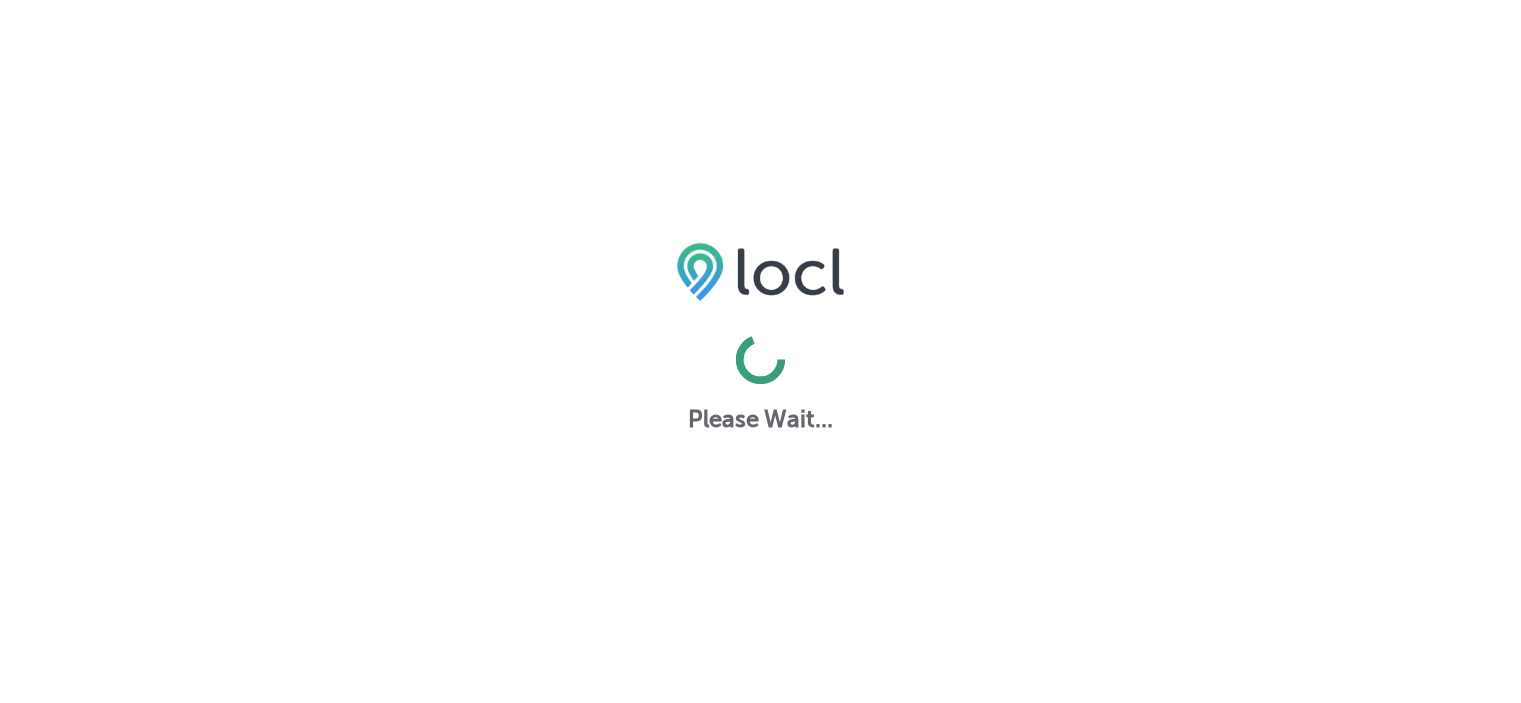 scroll, scrollTop: 0, scrollLeft: 0, axis: both 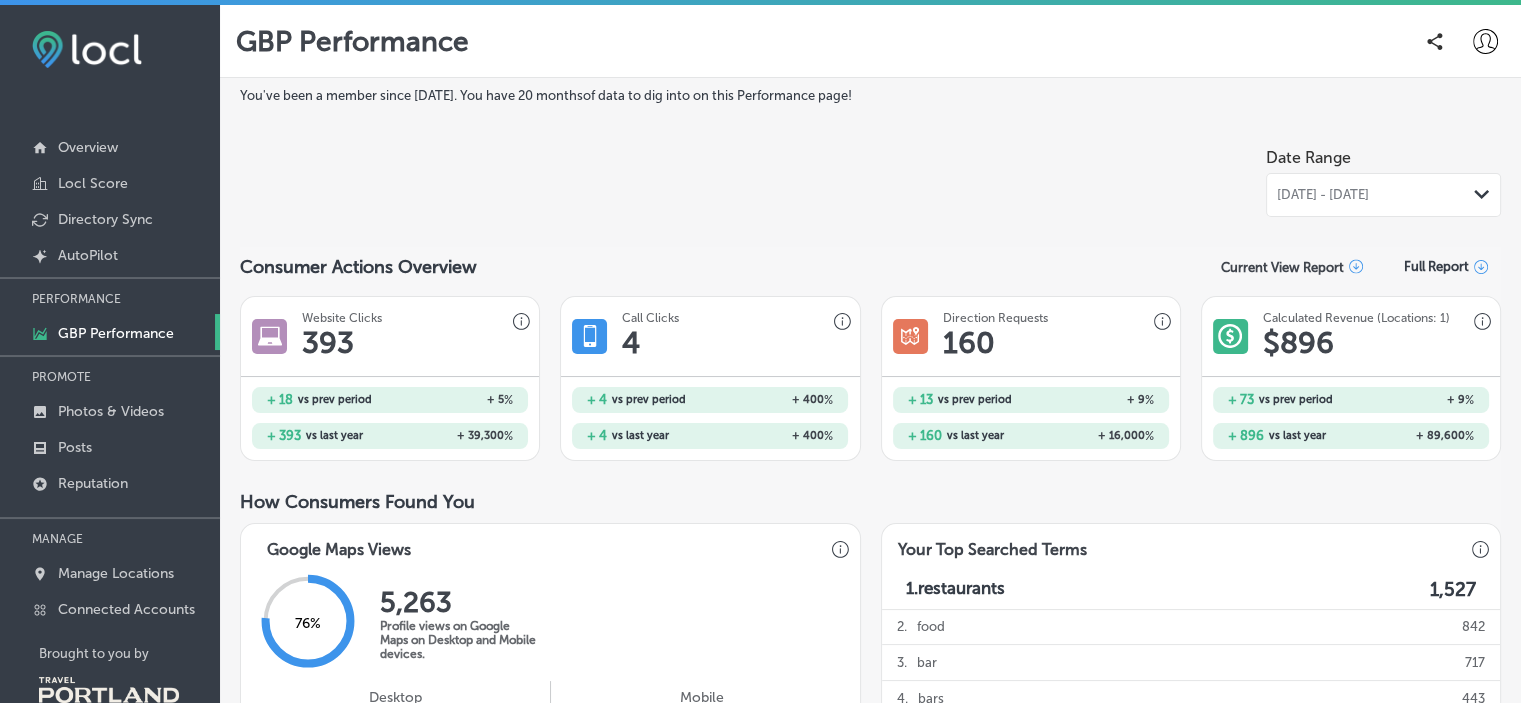 click on "GBP Performance" at bounding box center (116, 333) 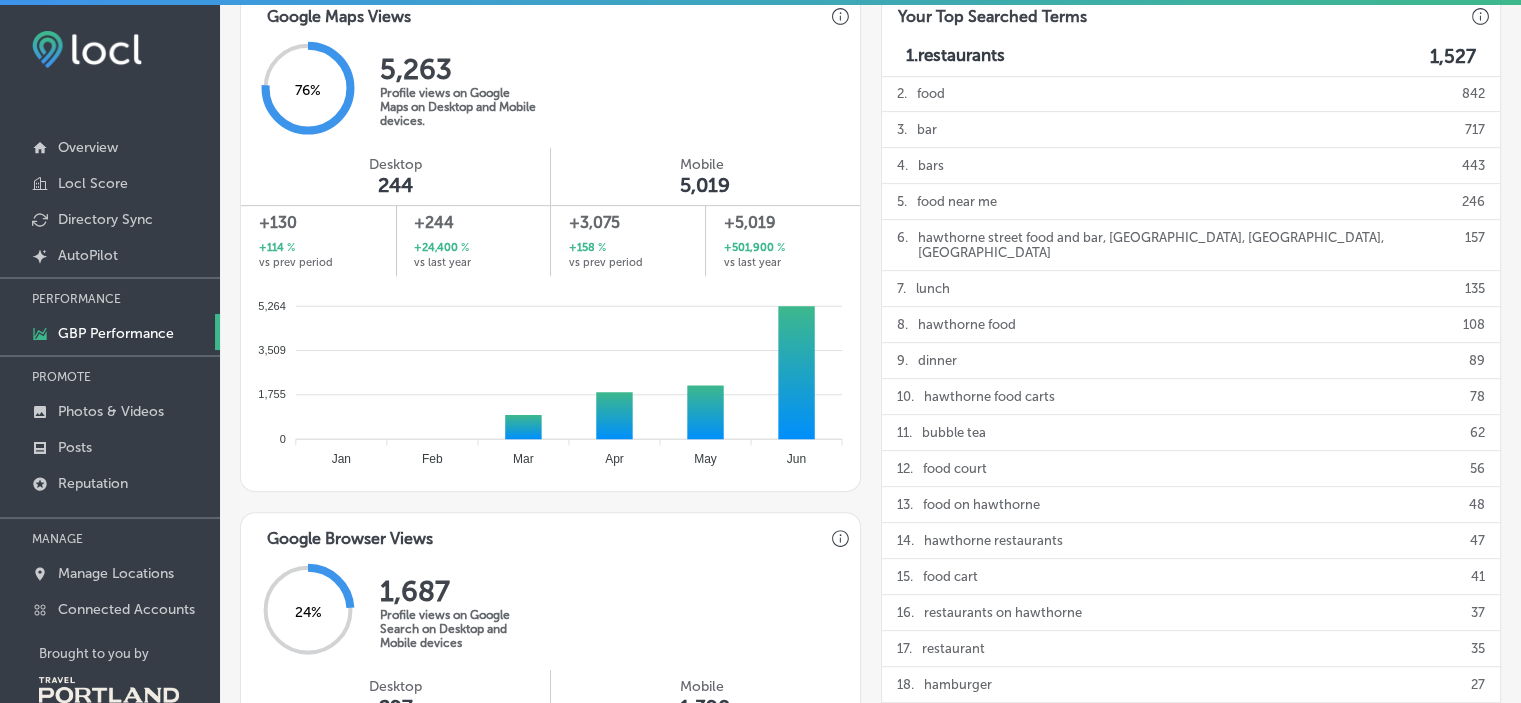 scroll, scrollTop: 700, scrollLeft: 0, axis: vertical 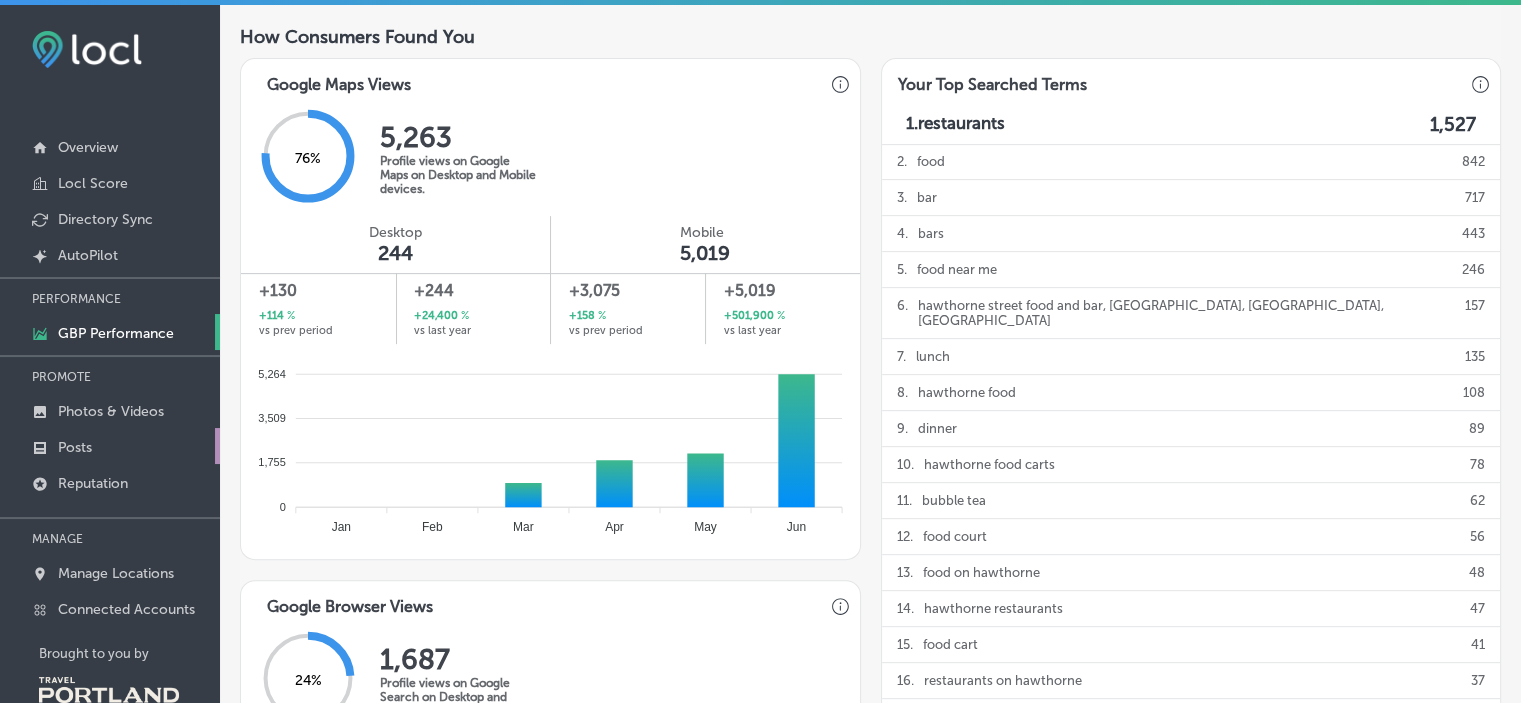 click on "Posts" at bounding box center [75, 447] 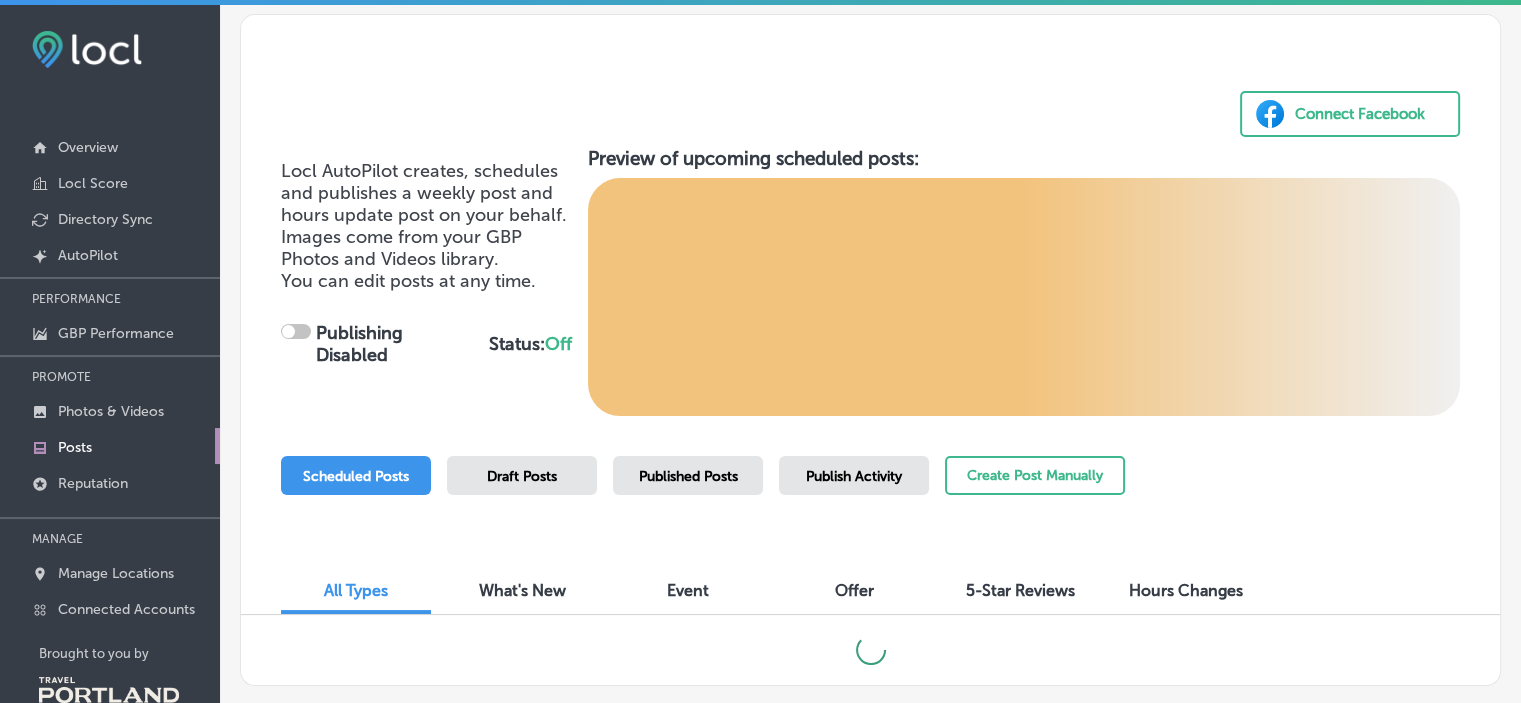 scroll, scrollTop: 154, scrollLeft: 0, axis: vertical 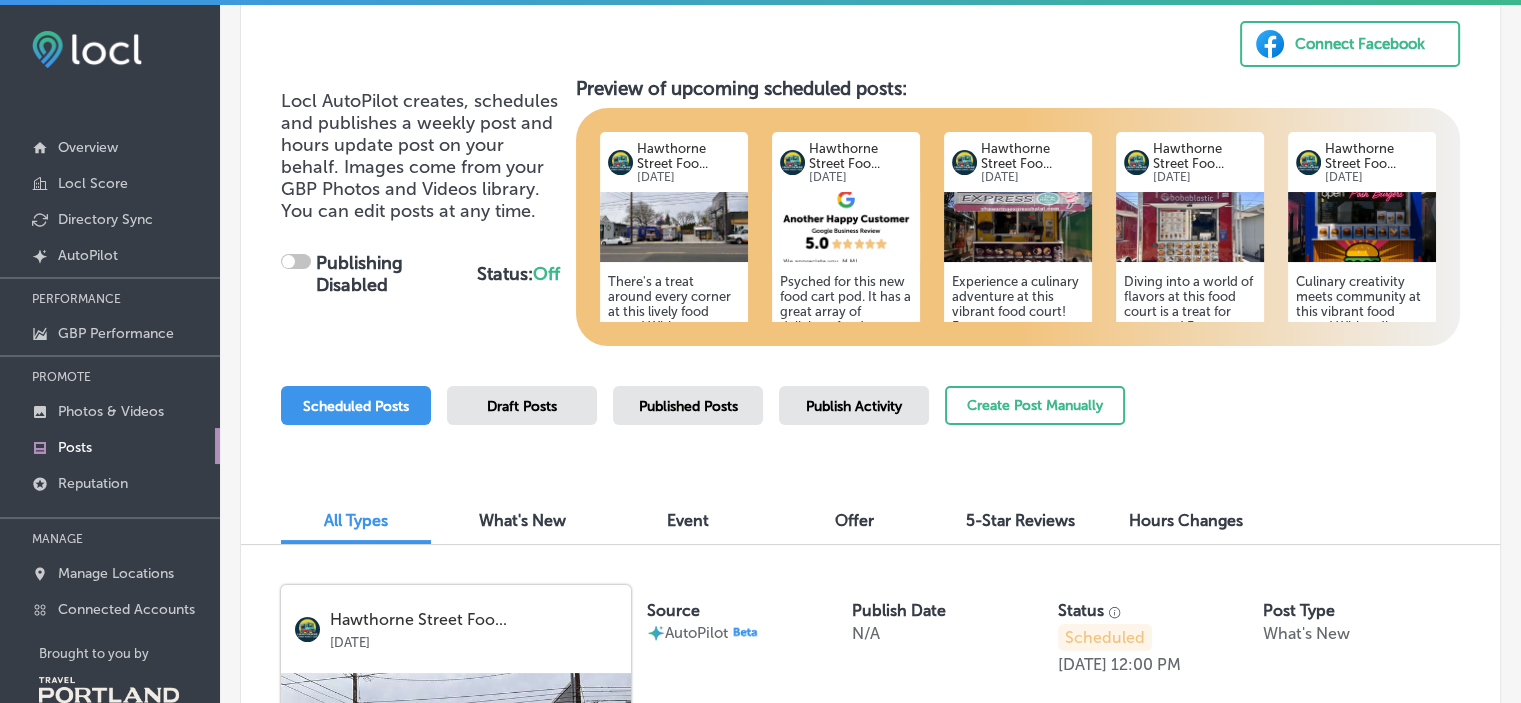 checkbox on "true" 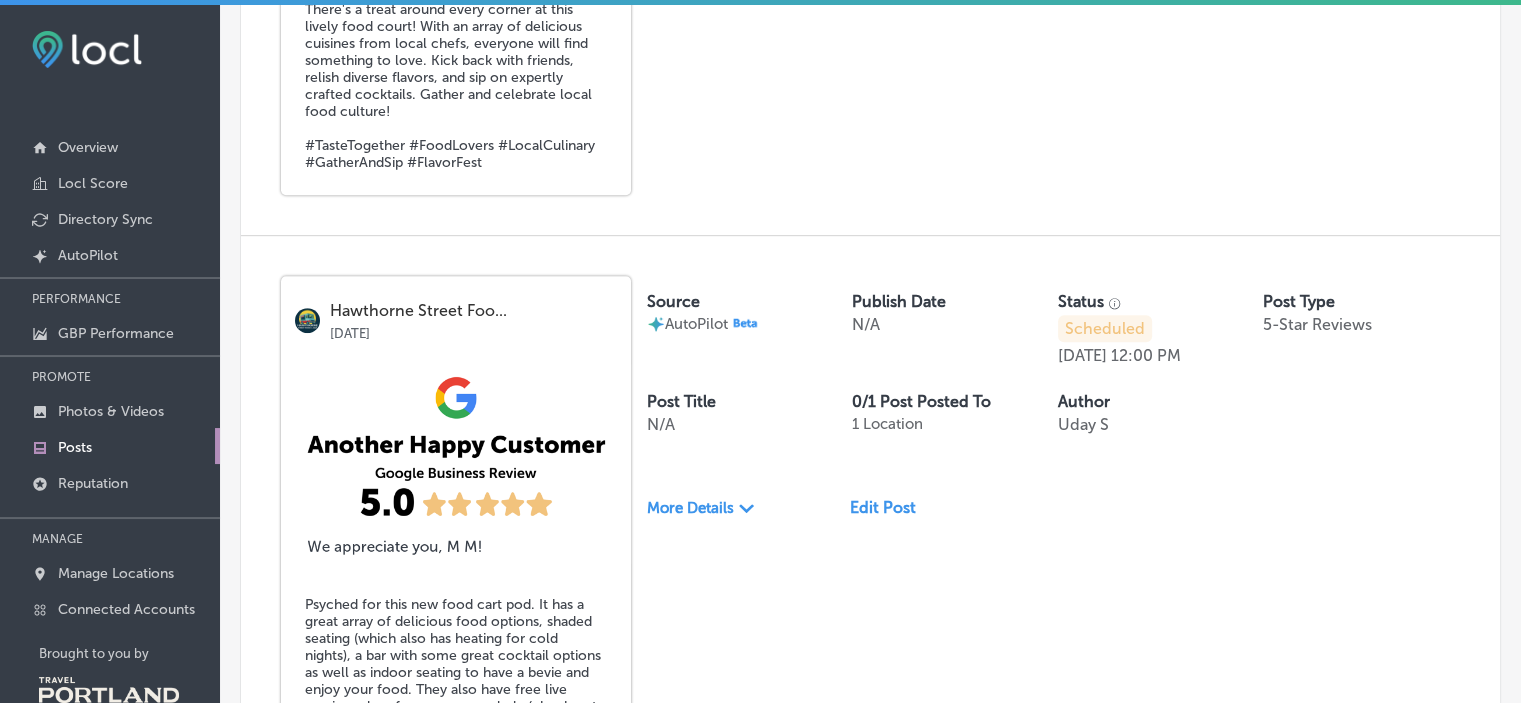 scroll, scrollTop: 1288, scrollLeft: 0, axis: vertical 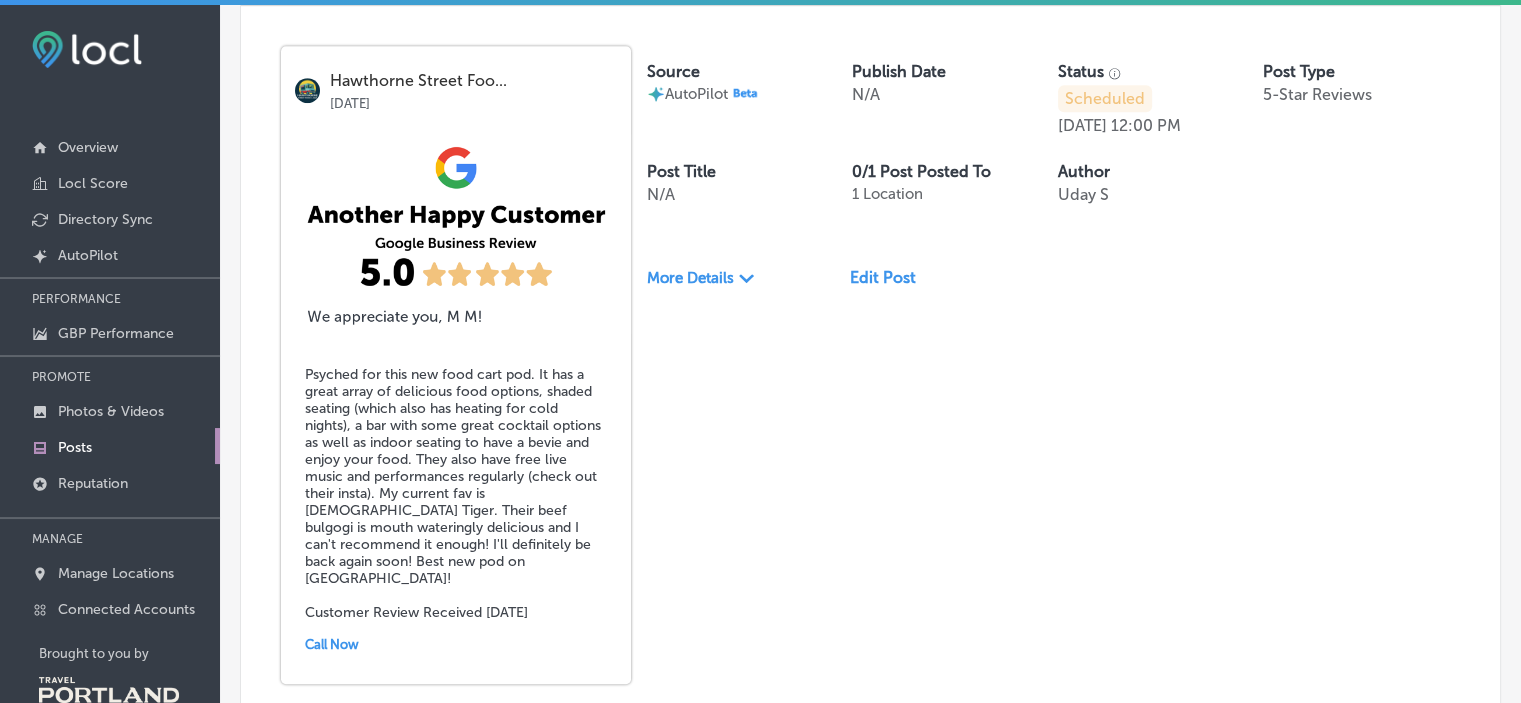 click on "More Details
Path
Created with Sketch." at bounding box center [748, 278] 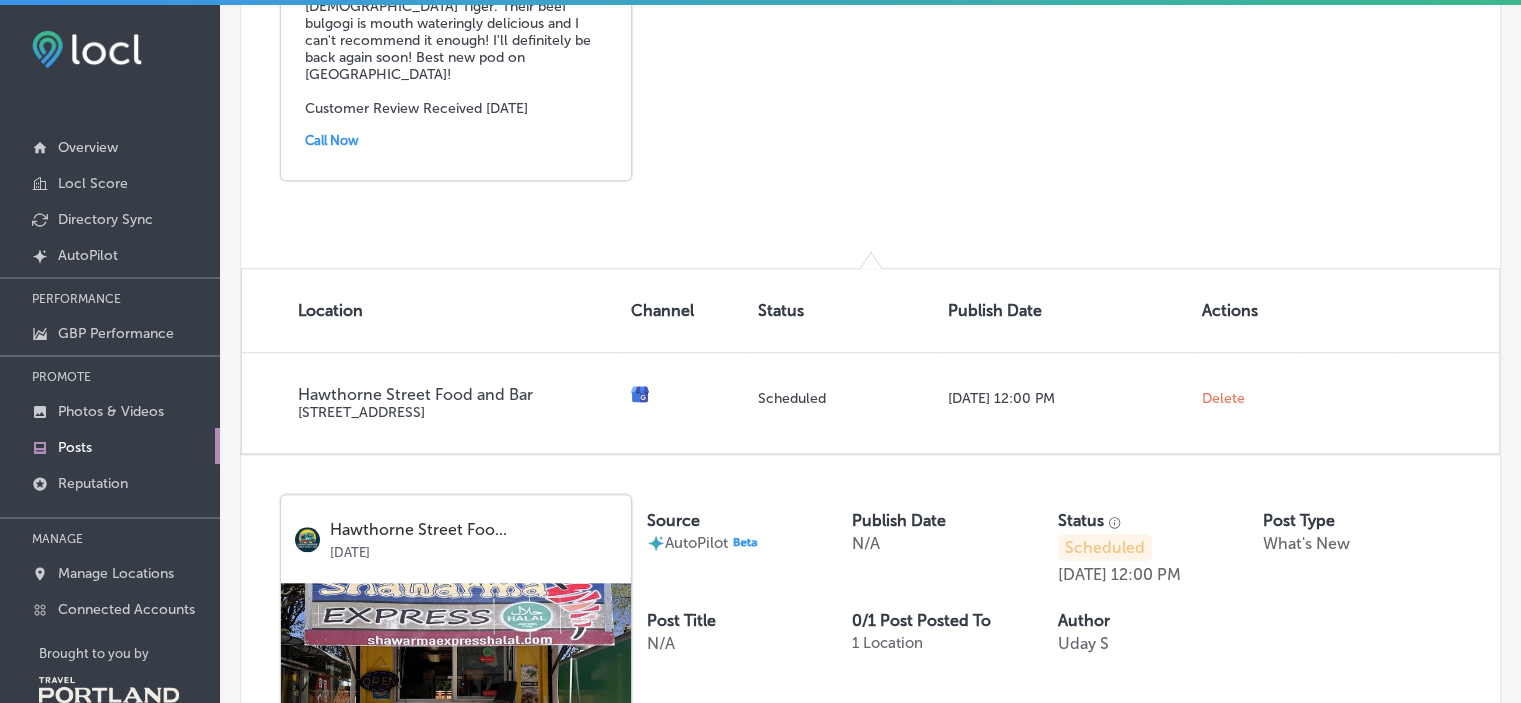 scroll, scrollTop: 1772, scrollLeft: 0, axis: vertical 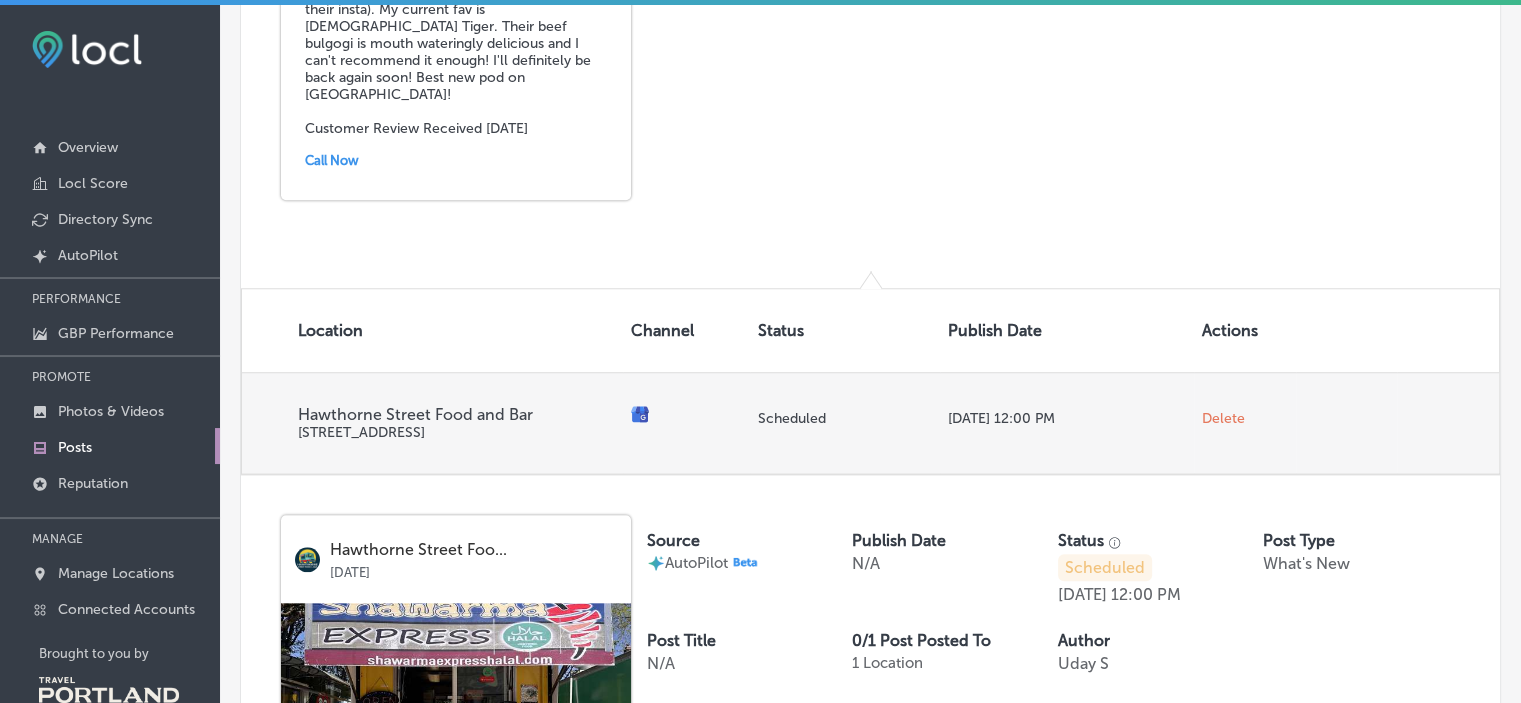 click on "Delete" at bounding box center (1223, 418) 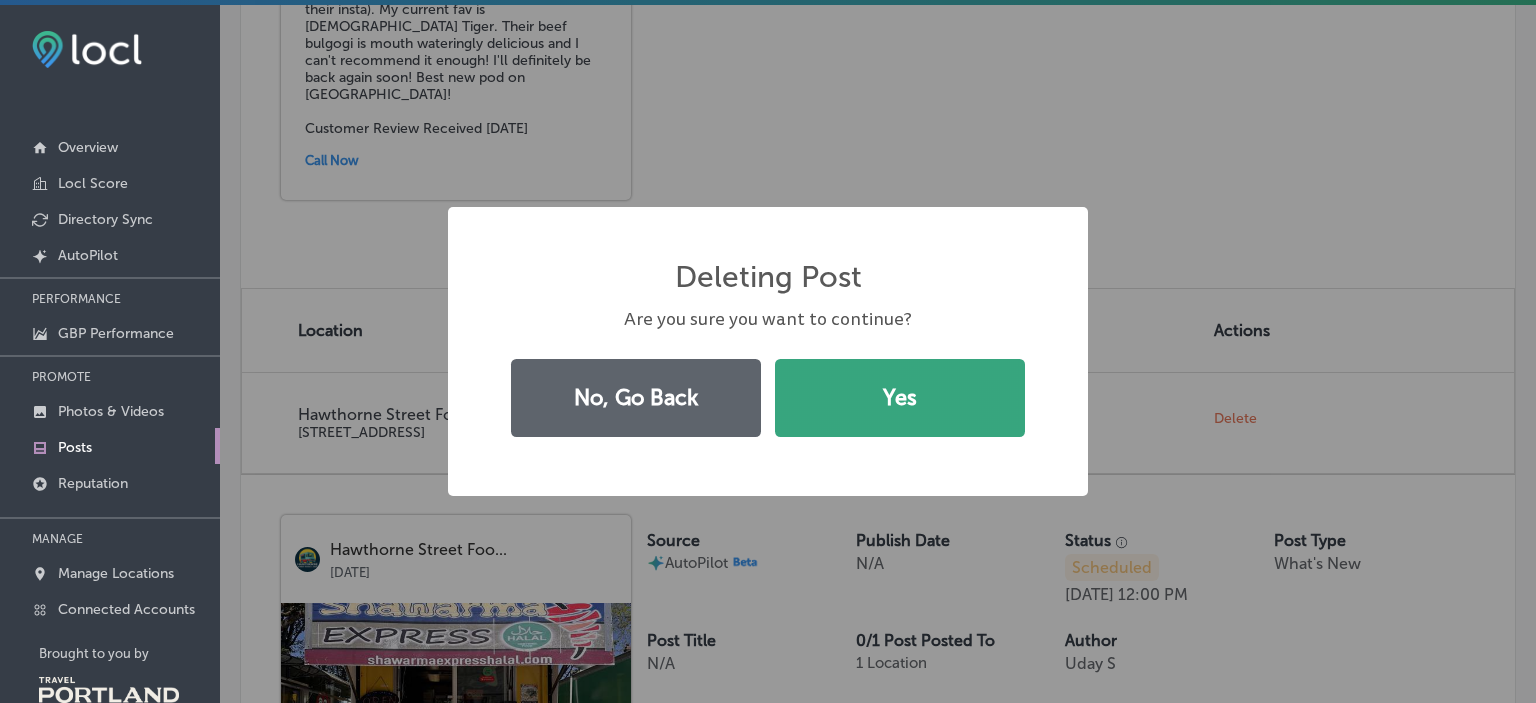 click on "Yes" at bounding box center (900, 398) 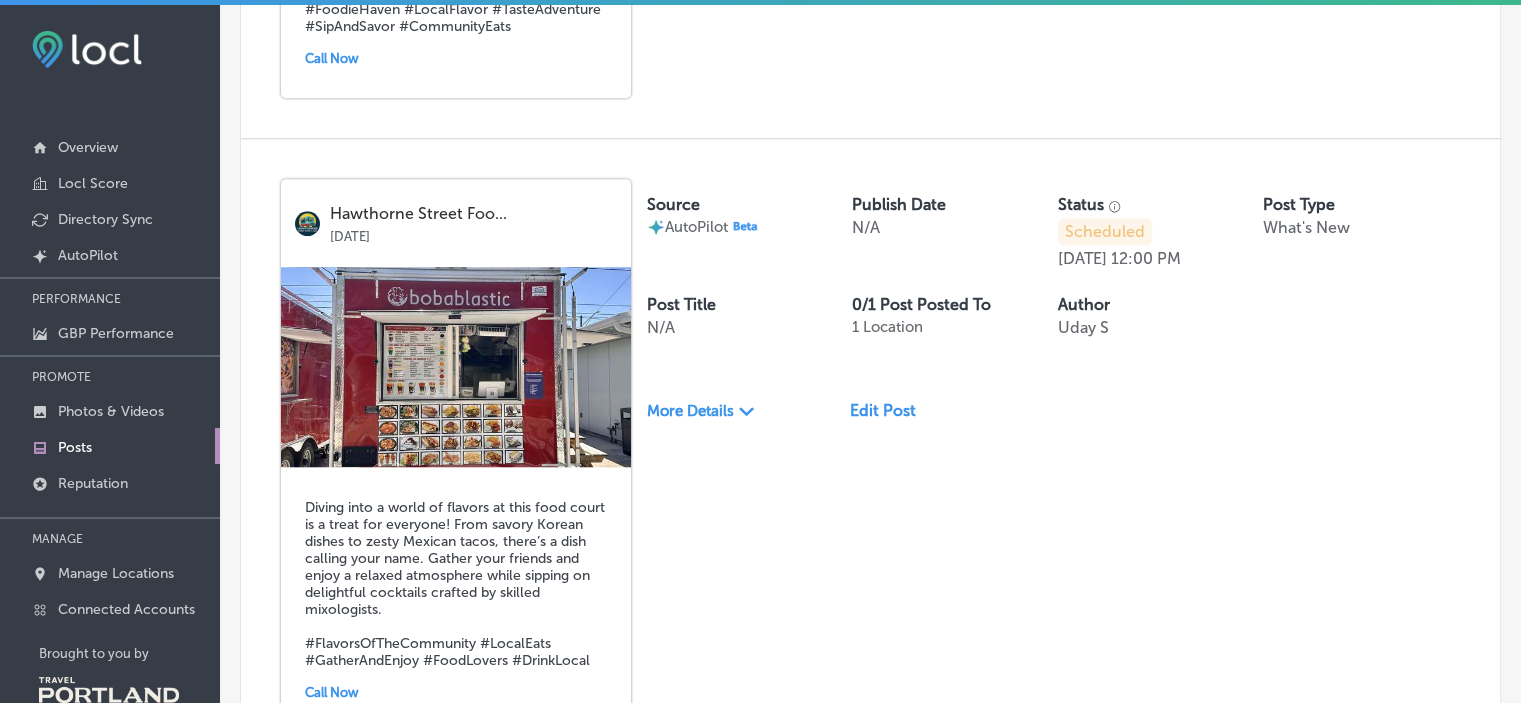 scroll, scrollTop: 840, scrollLeft: 0, axis: vertical 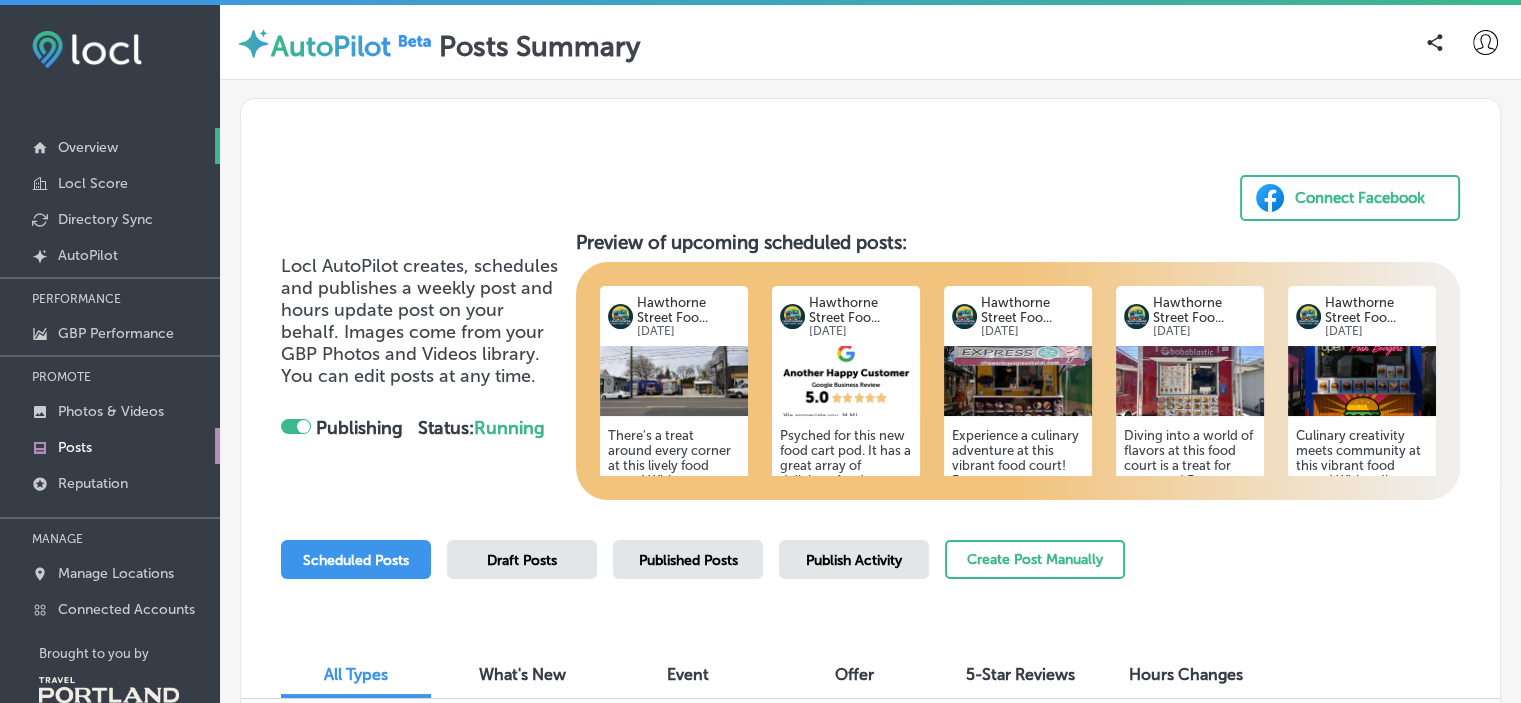 click on "Overview" at bounding box center (88, 147) 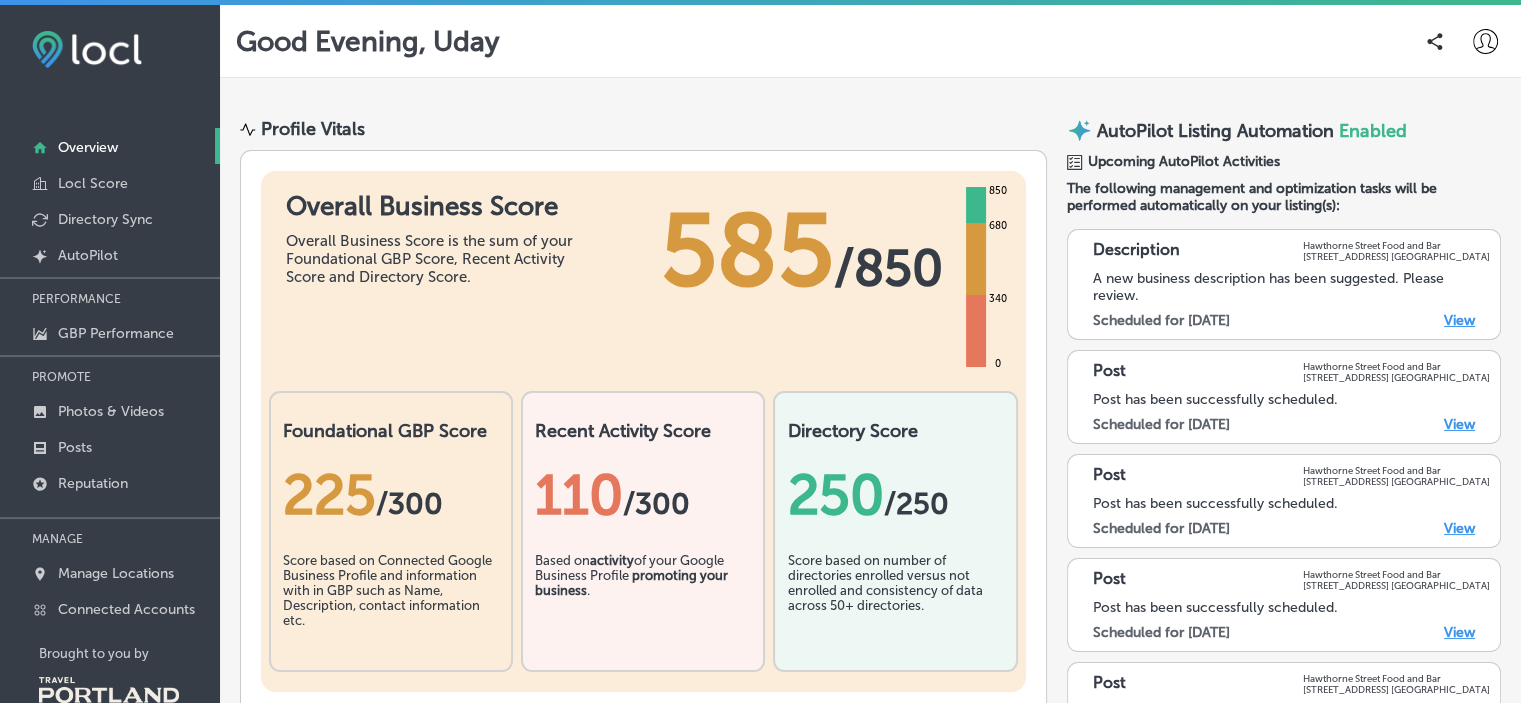 click on "View" at bounding box center [1459, 320] 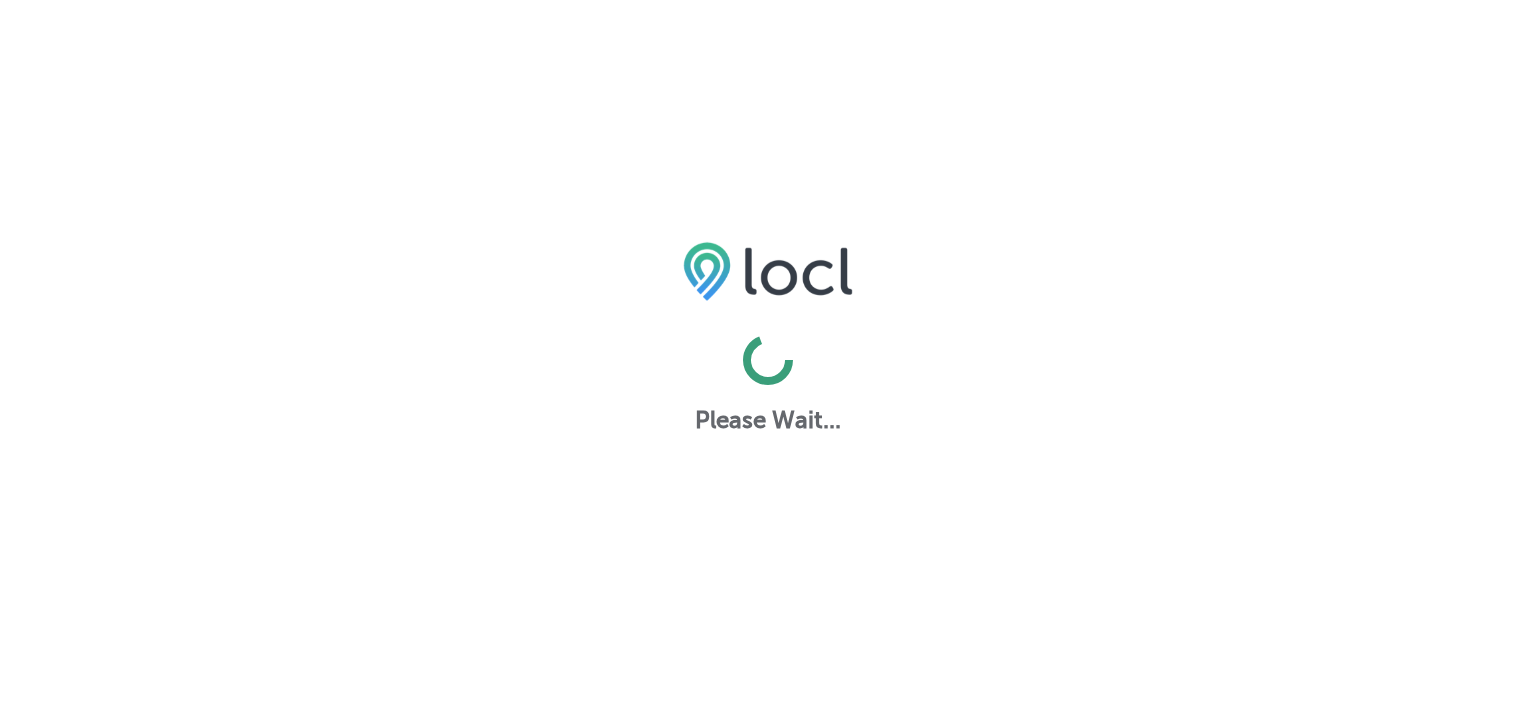 scroll, scrollTop: 0, scrollLeft: 0, axis: both 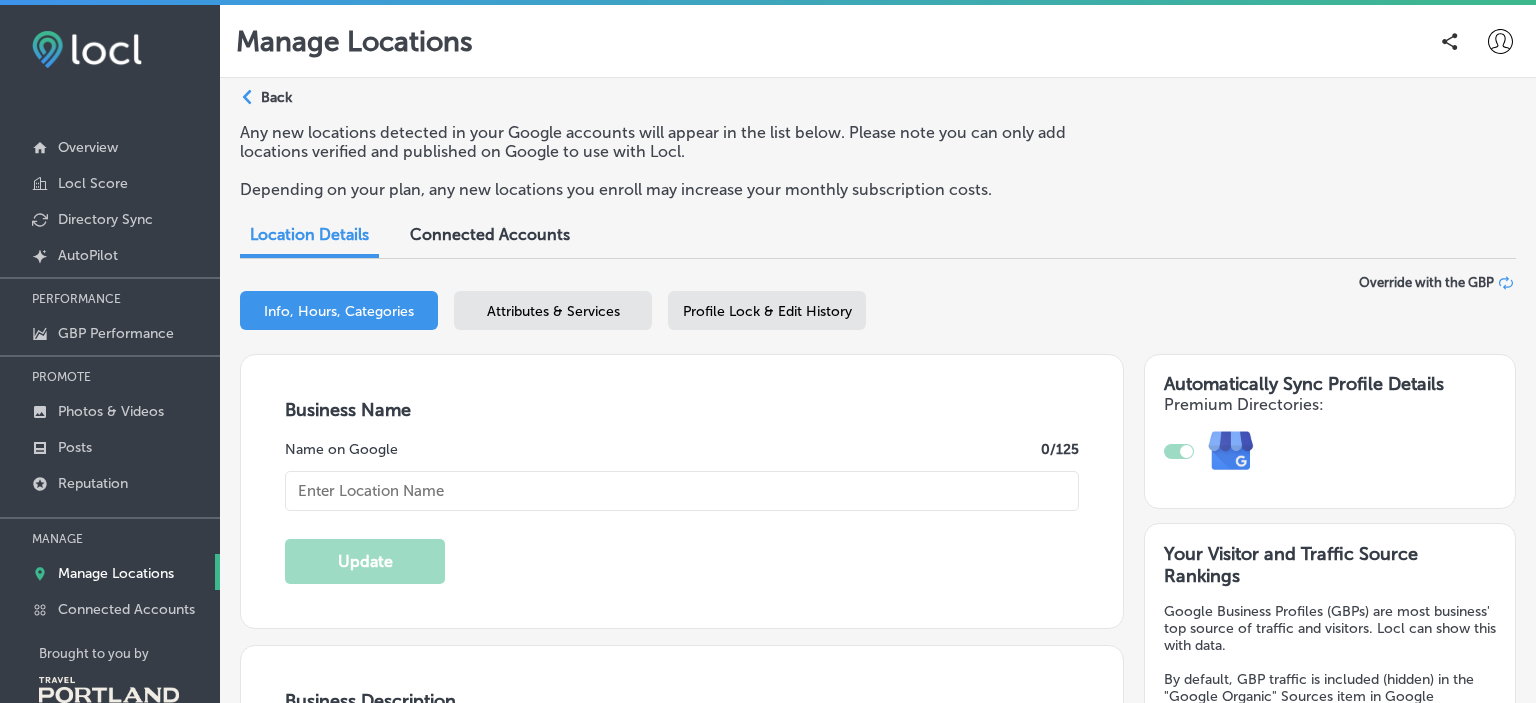 checkbox on "true" 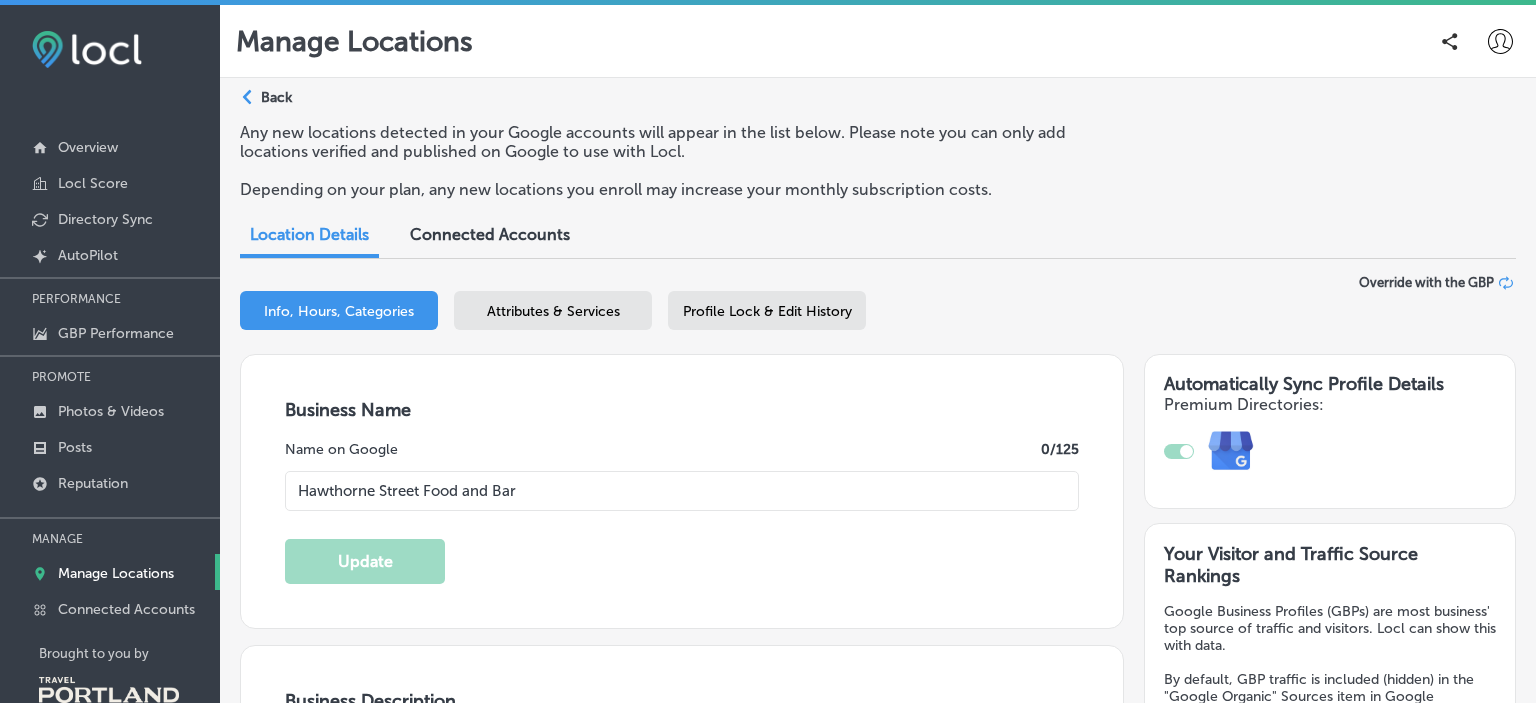 type on "Welcome to Hawthorne Street Food and Bar, where culinary creativity meets a vibrant social scene! Our unique food cart pod offers a diverse selection of mouthwatering dishes from talented local chefs, ensuring there's something for everyone. Whether you're craving gourmet tacos, burgers, or vegan delights, our lineup of food carts promises an exciting dining experience.
As the sun sets, unwind at our stylish cocktail bar, where skilled mixologists craft refreshing drinks to complement your meal. With a lively atmosphere and communal seating, Hawthorne Street Food and Bar is the perfect spot to gather with friends, enjoy great food, and sip on expertly crafted cocktails." 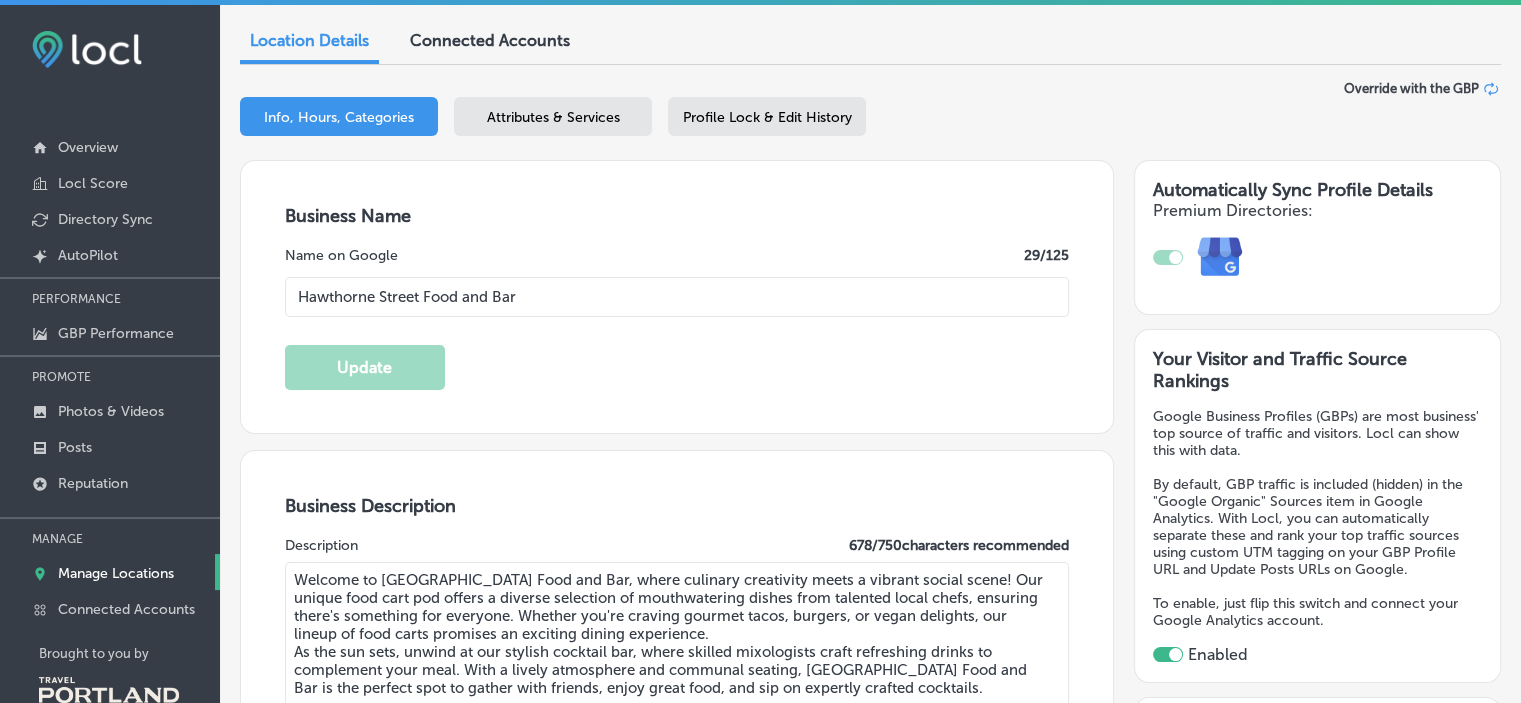 scroll, scrollTop: 293, scrollLeft: 0, axis: vertical 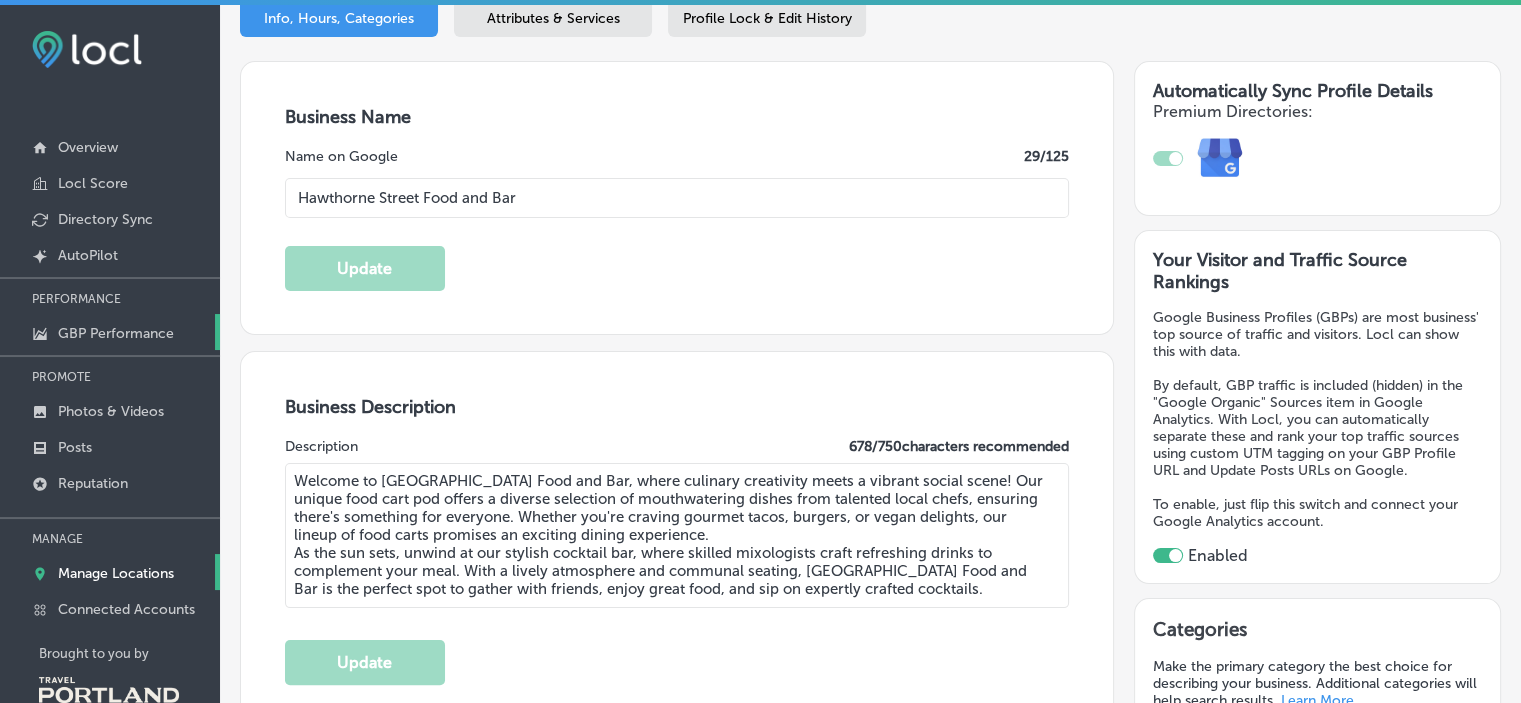 click on "GBP Performance" at bounding box center (116, 333) 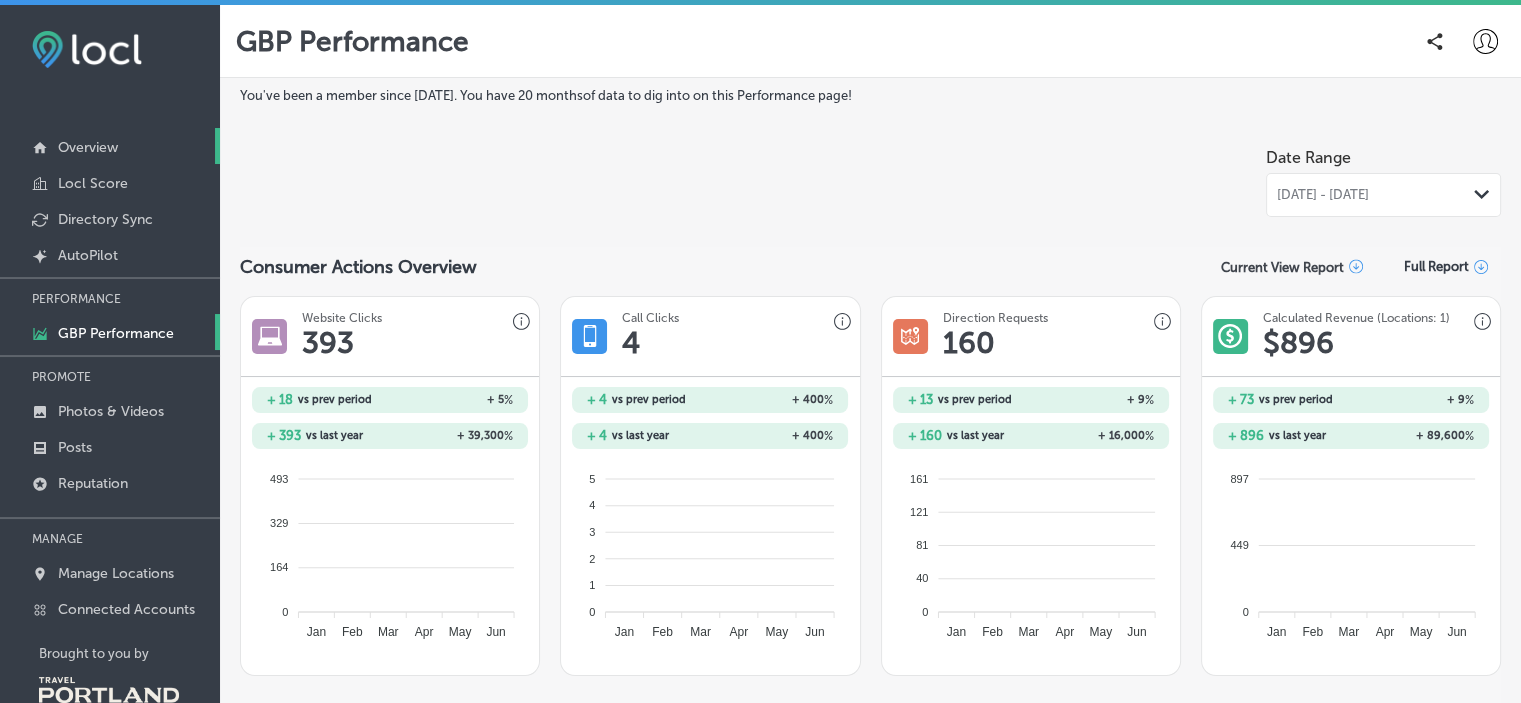 click on "Overview" at bounding box center (110, 146) 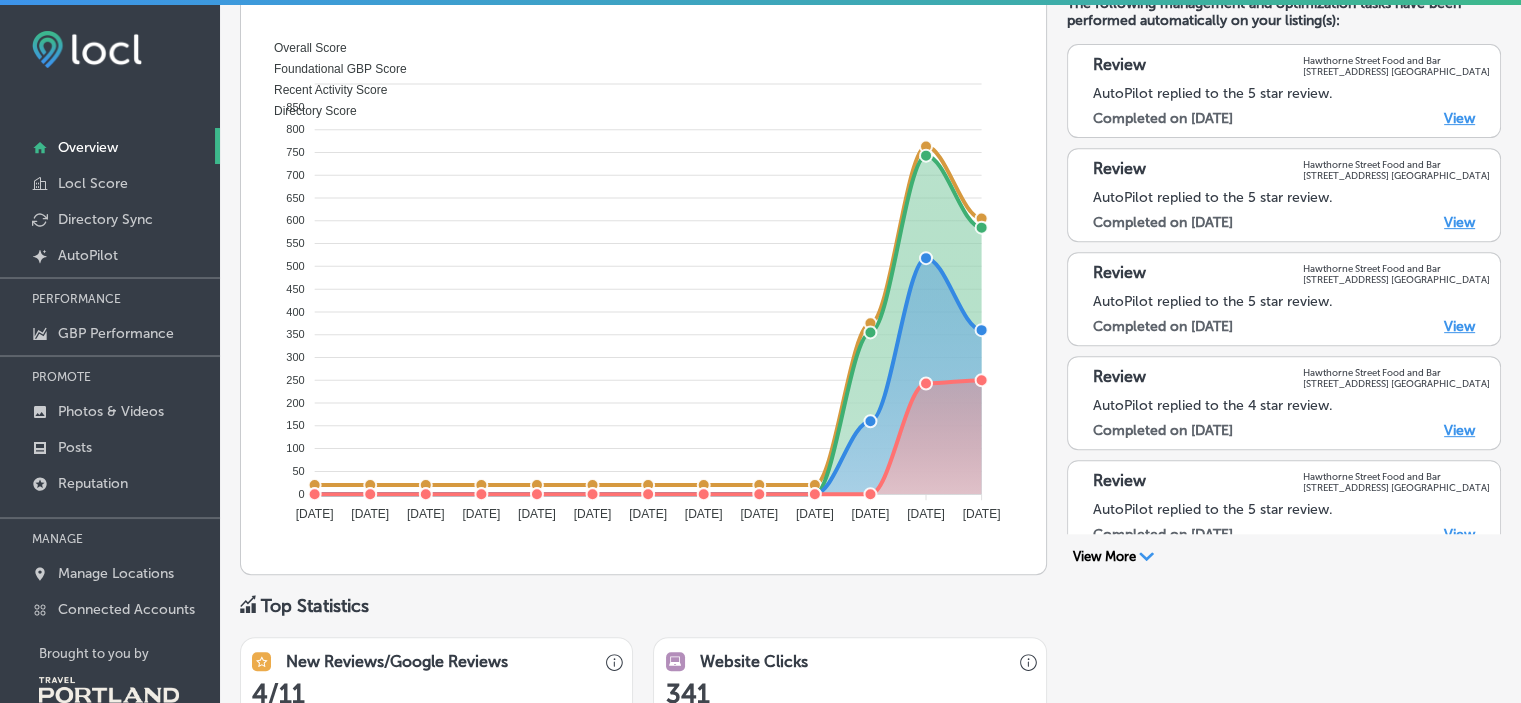 scroll, scrollTop: 0, scrollLeft: 0, axis: both 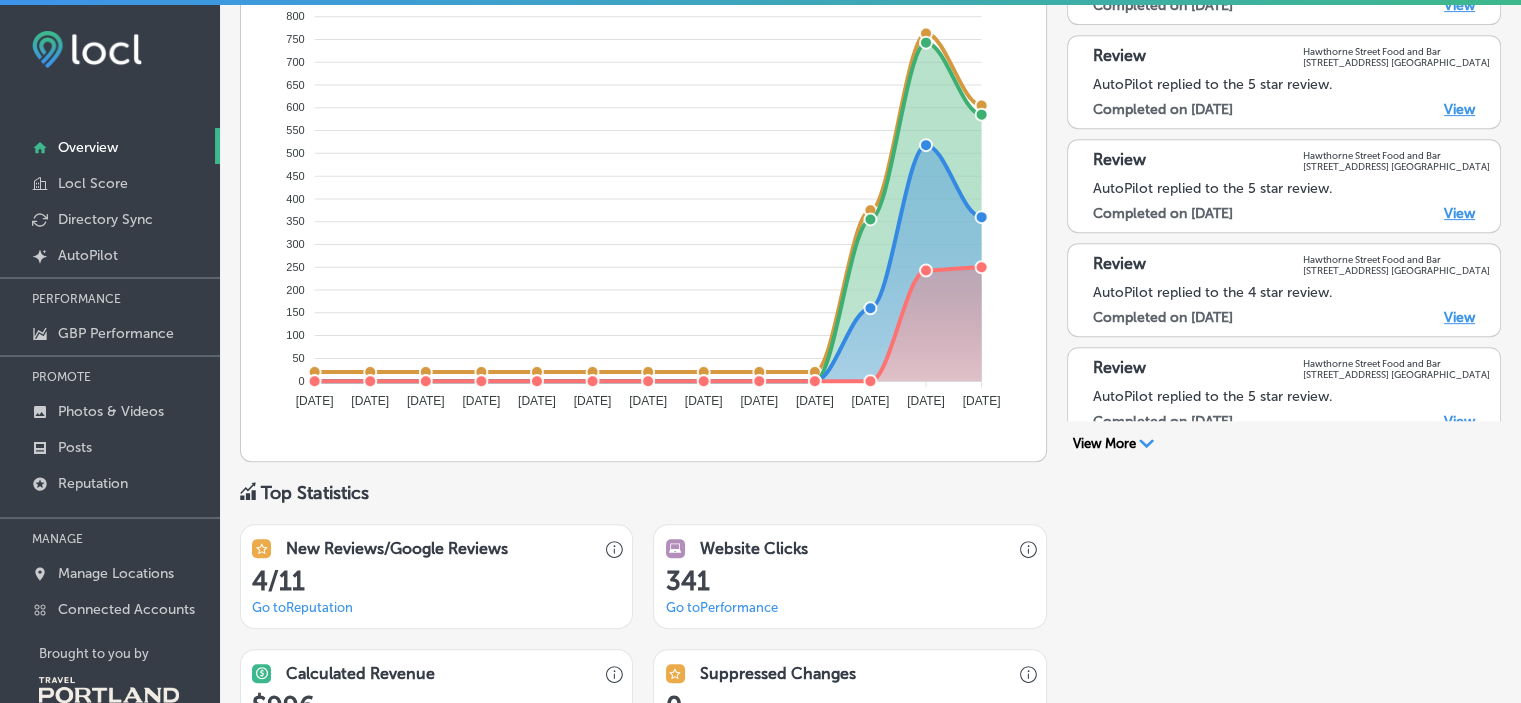 click on "Overview" at bounding box center [88, 147] 